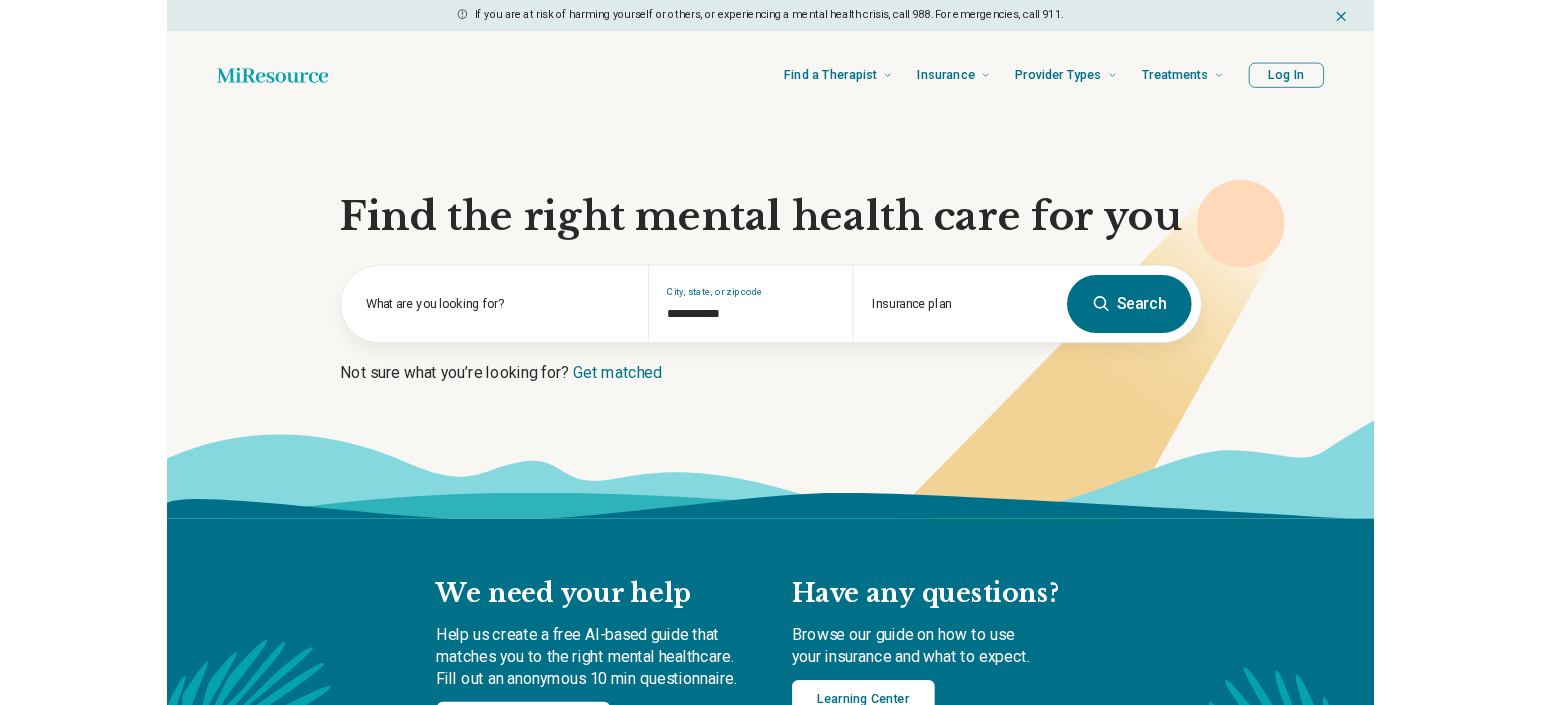 scroll, scrollTop: 0, scrollLeft: 0, axis: both 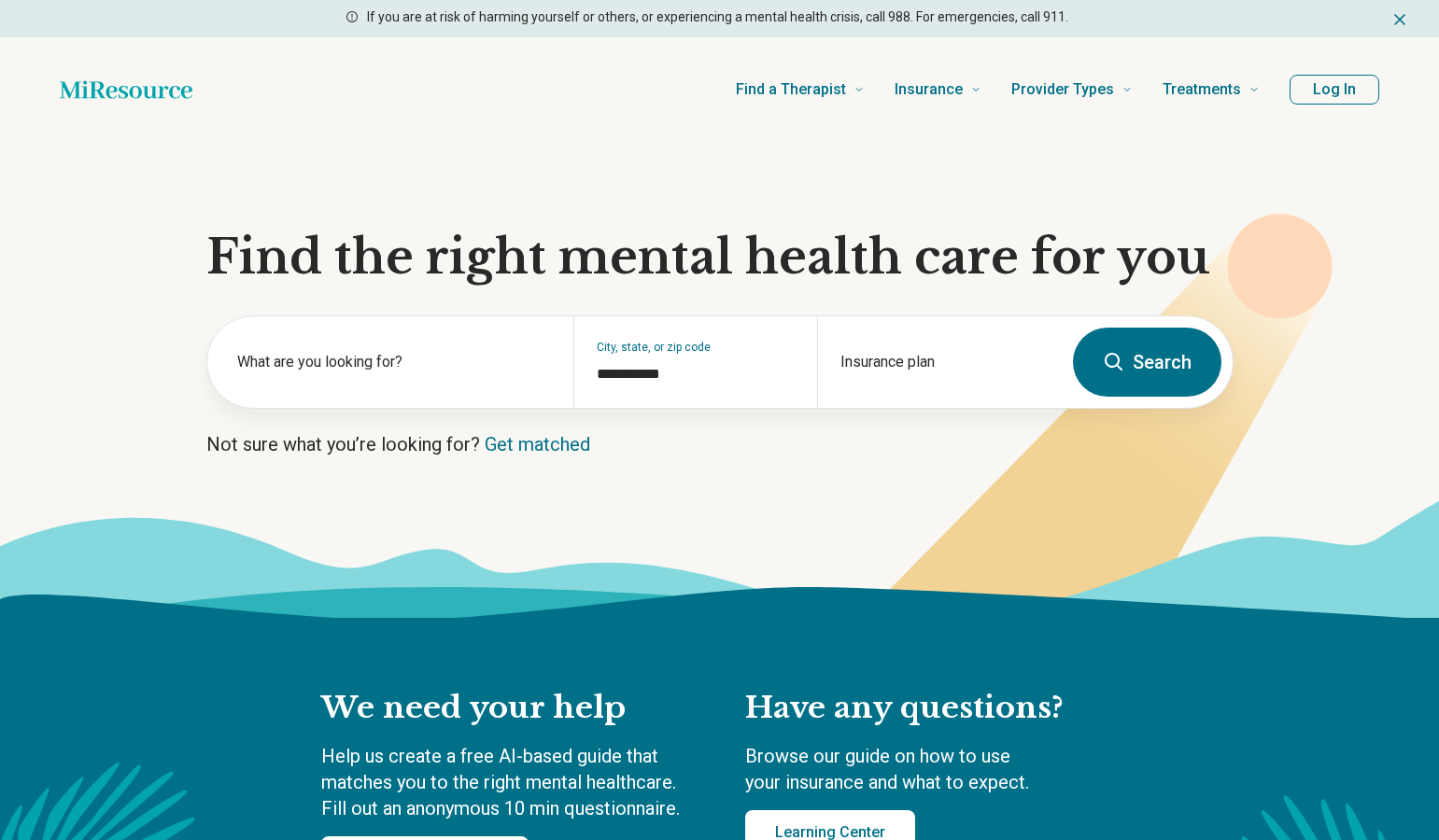 type 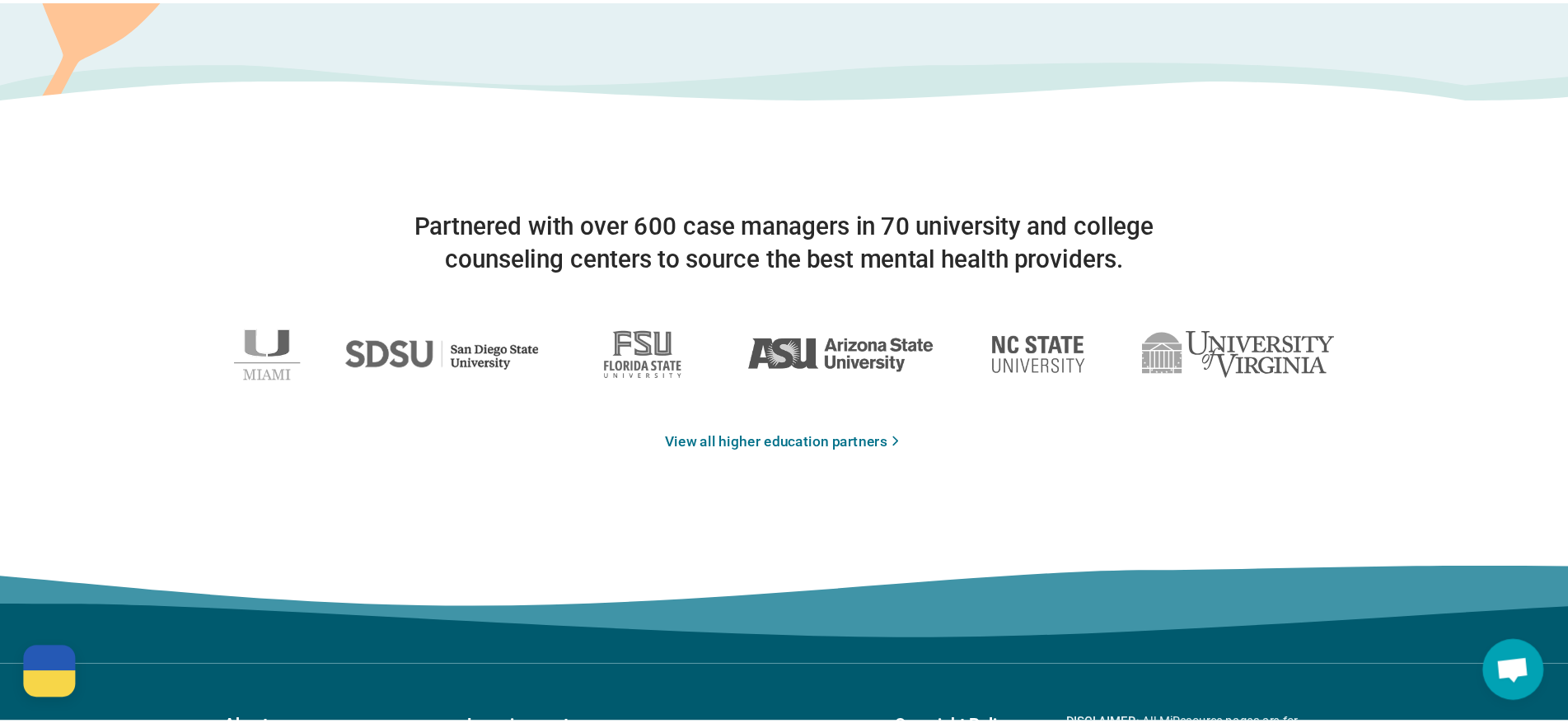 scroll, scrollTop: 2470, scrollLeft: 0, axis: vertical 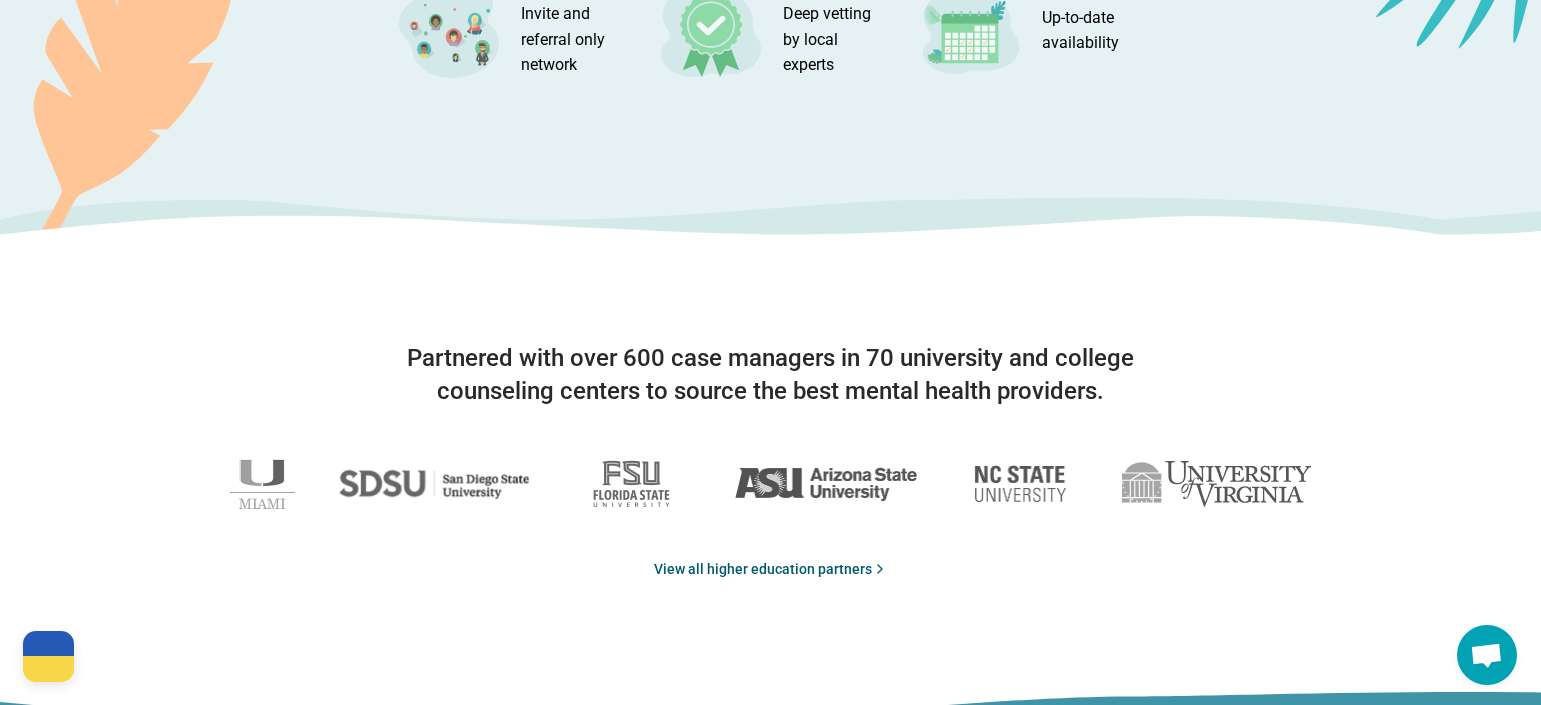 click on "View all higher education partners" at bounding box center [771, 569] 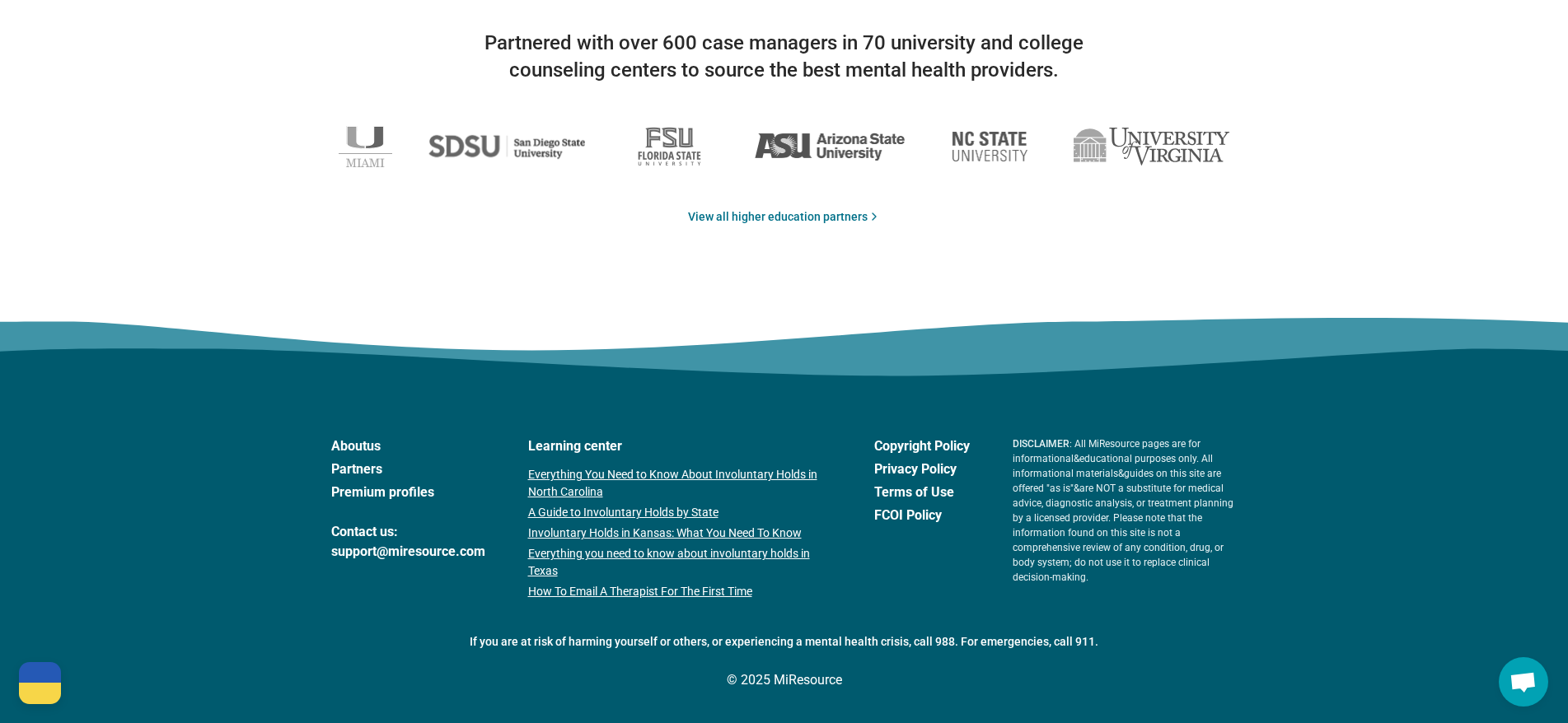 scroll, scrollTop: 2717, scrollLeft: 0, axis: vertical 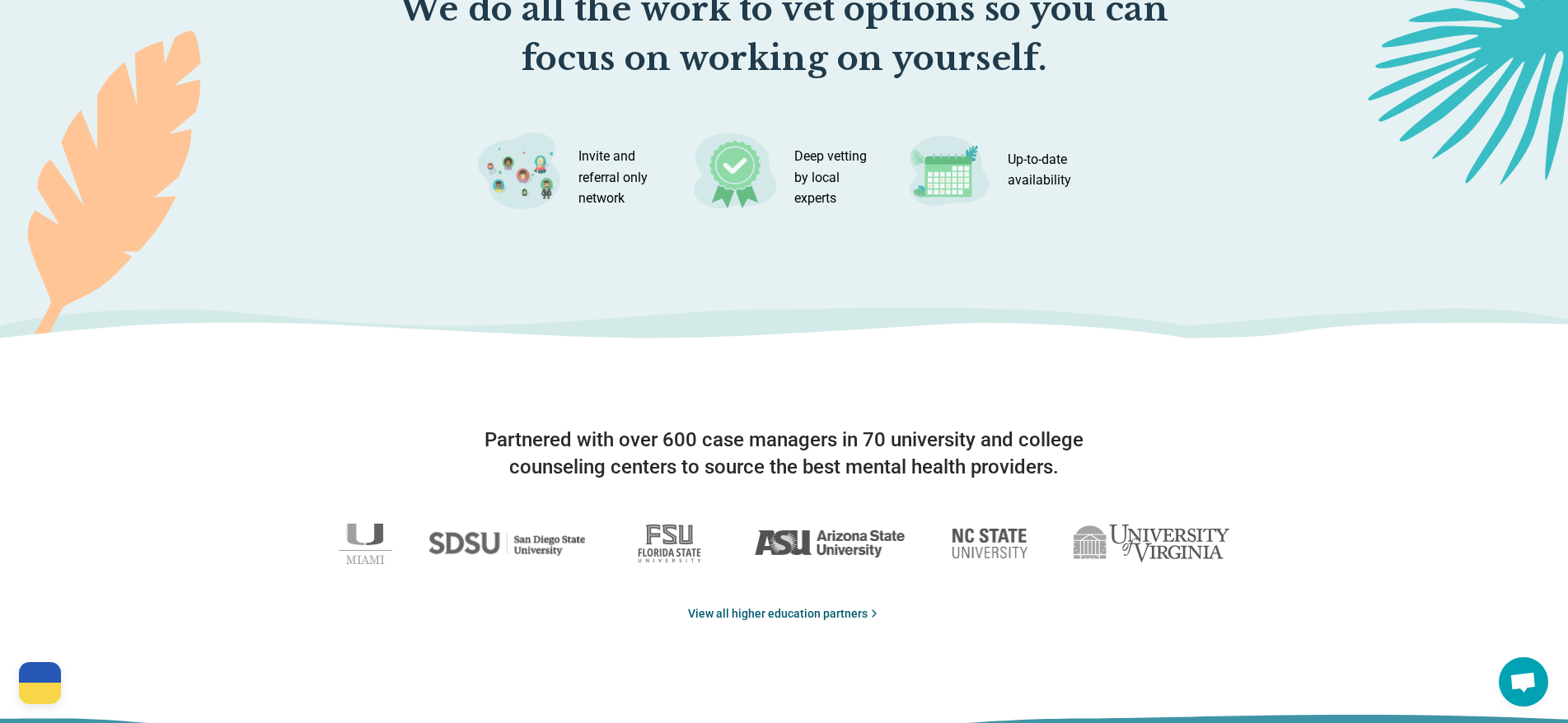 click on "View all higher education partners" at bounding box center [784, 613] 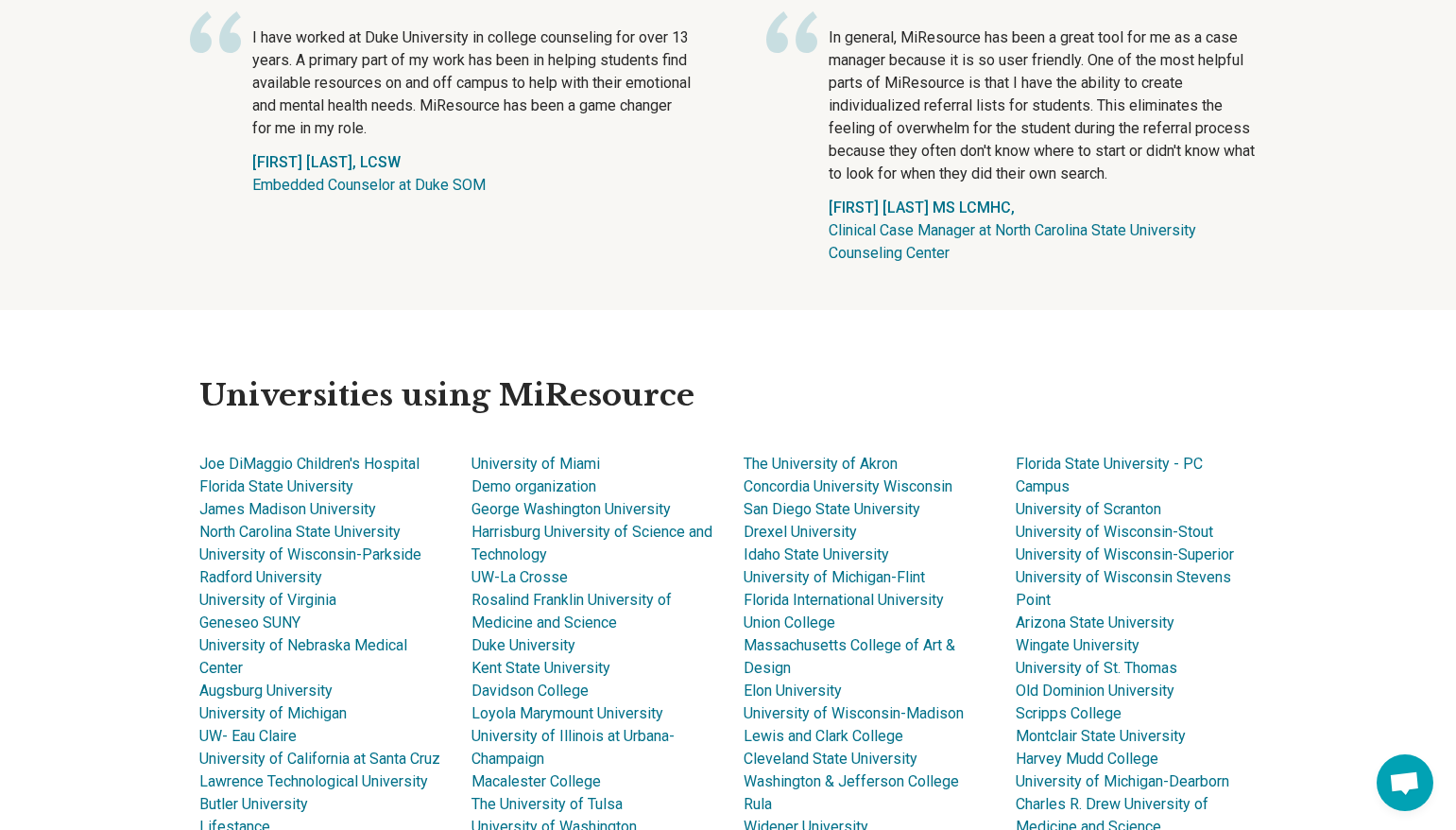 scroll, scrollTop: 925, scrollLeft: 0, axis: vertical 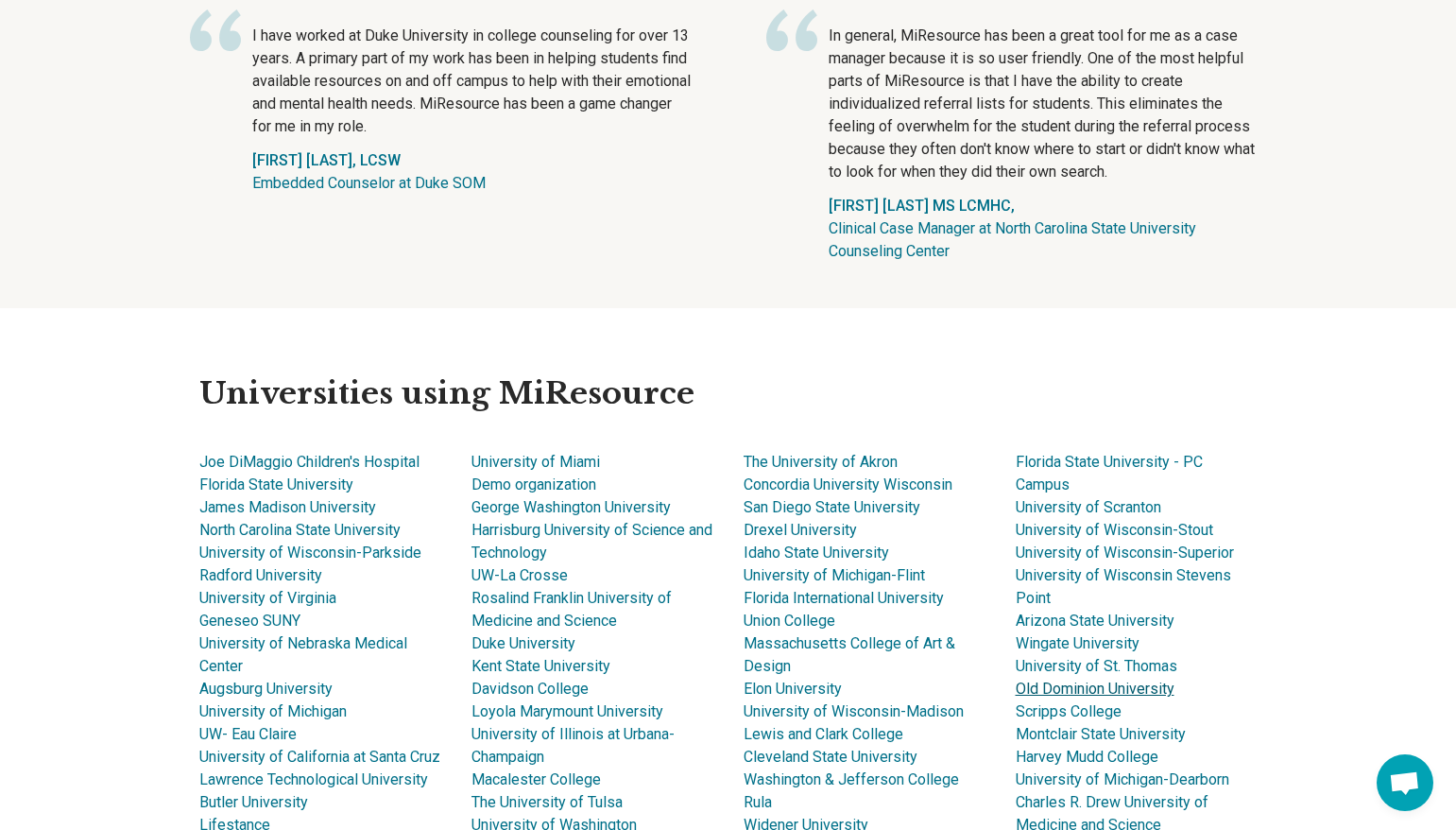 click on "Old Dominion University" at bounding box center [1095, 688] 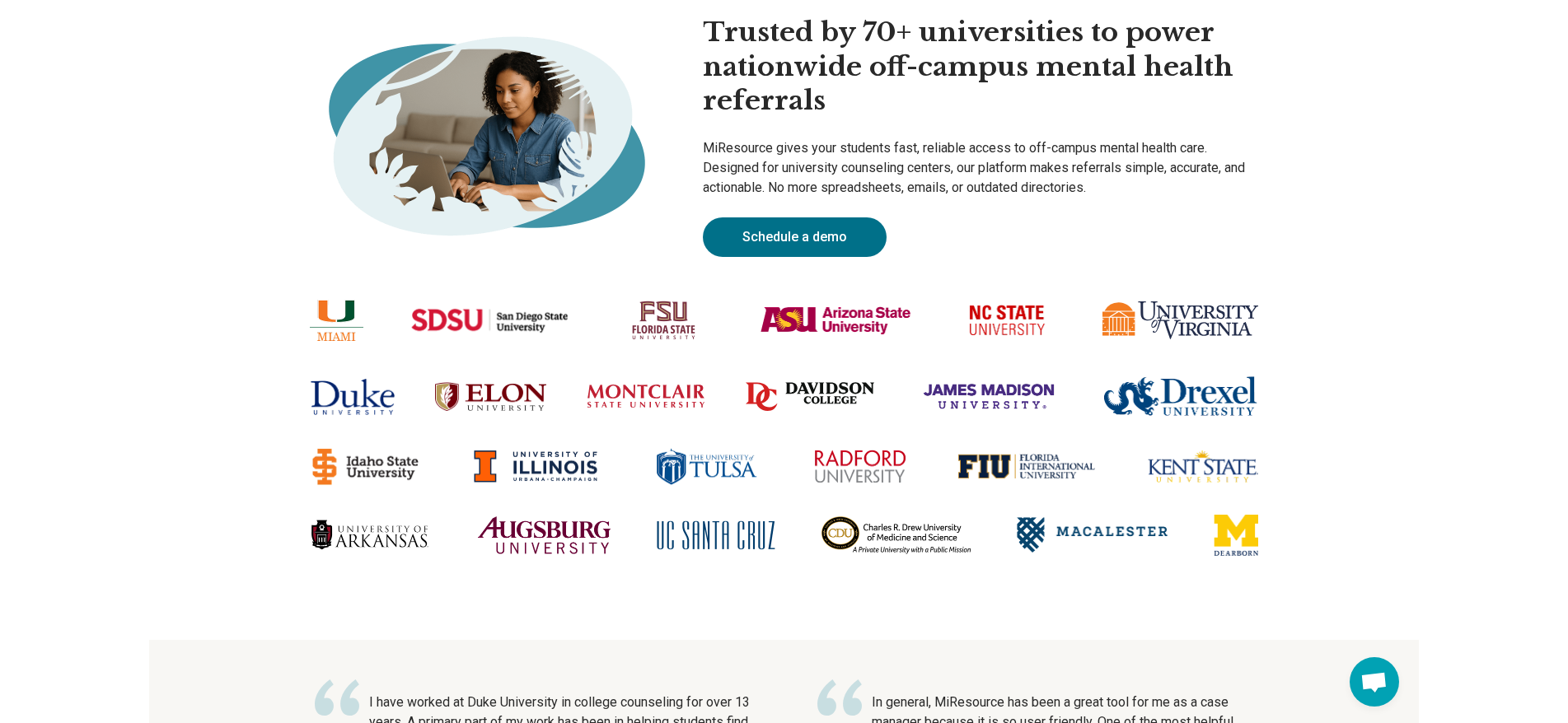 scroll, scrollTop: 0, scrollLeft: 0, axis: both 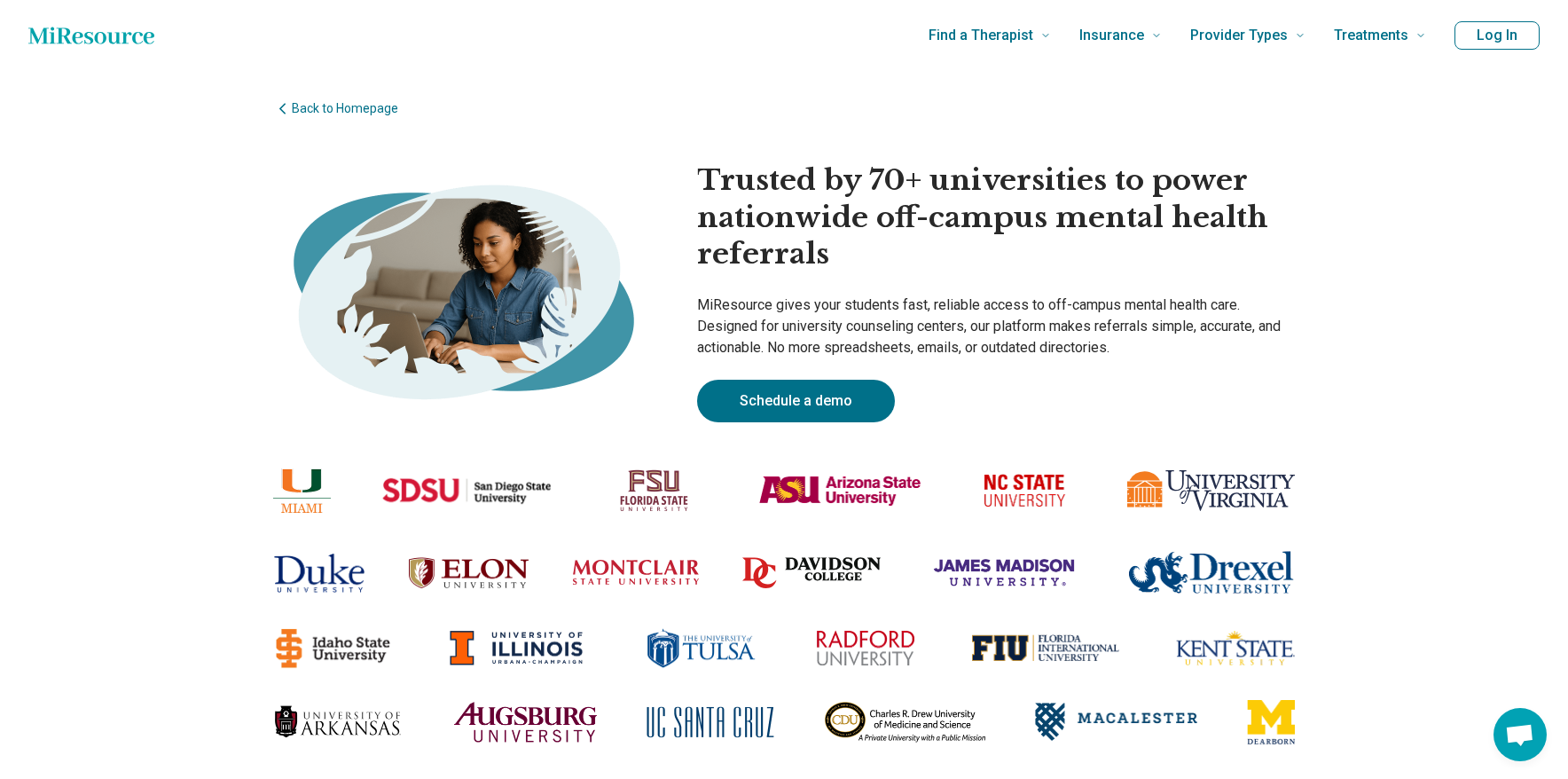 click on "Back to Homepage Trusted by 70+ universities to power nationwide off-campus mental health referrals MiResource gives your students fast, reliable access to off-campus mental health care. Designed for university counseling centers, our platform makes referrals simple, accurate, and actionable. No more spreadsheets, emails, or outdated directories. Schedule a demo" at bounding box center [784, 452] 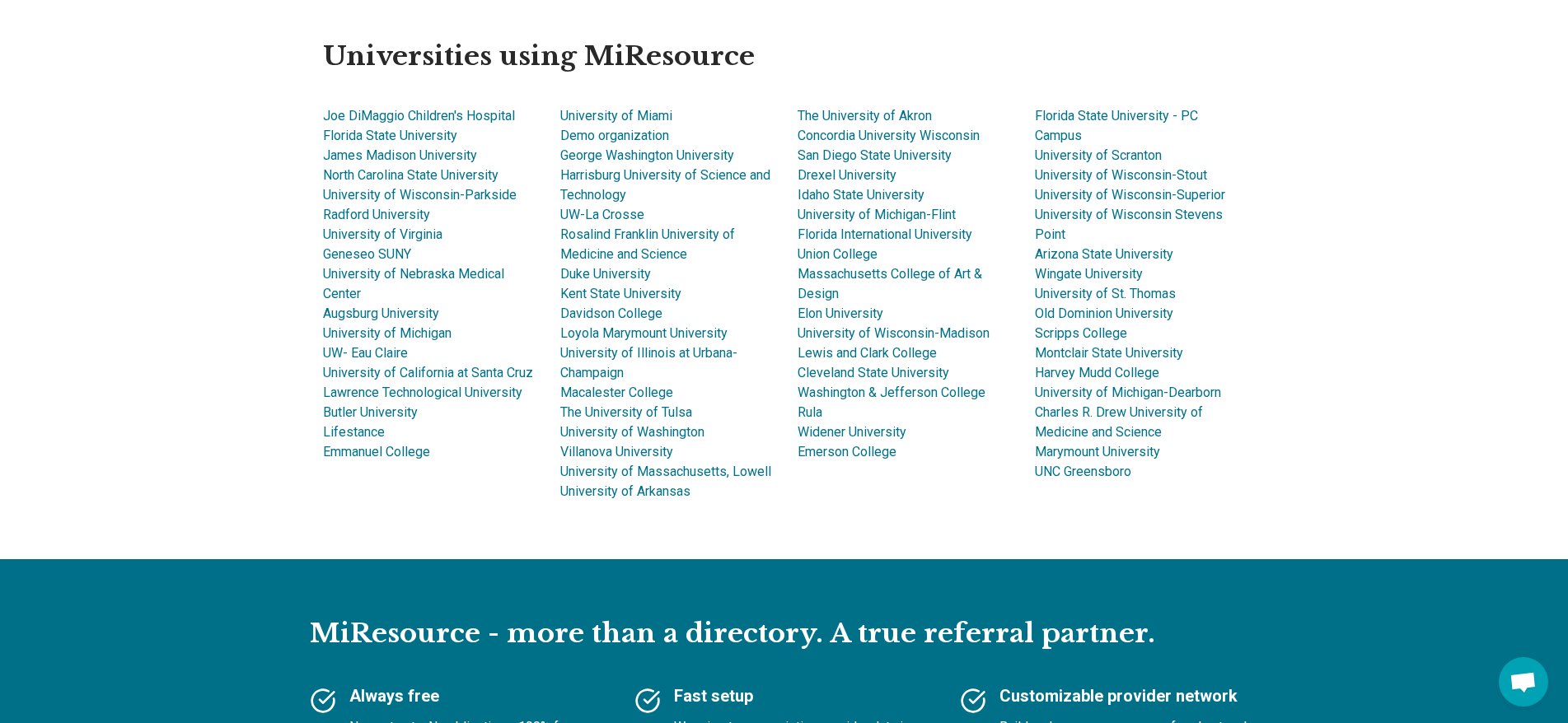 scroll, scrollTop: 1096, scrollLeft: 0, axis: vertical 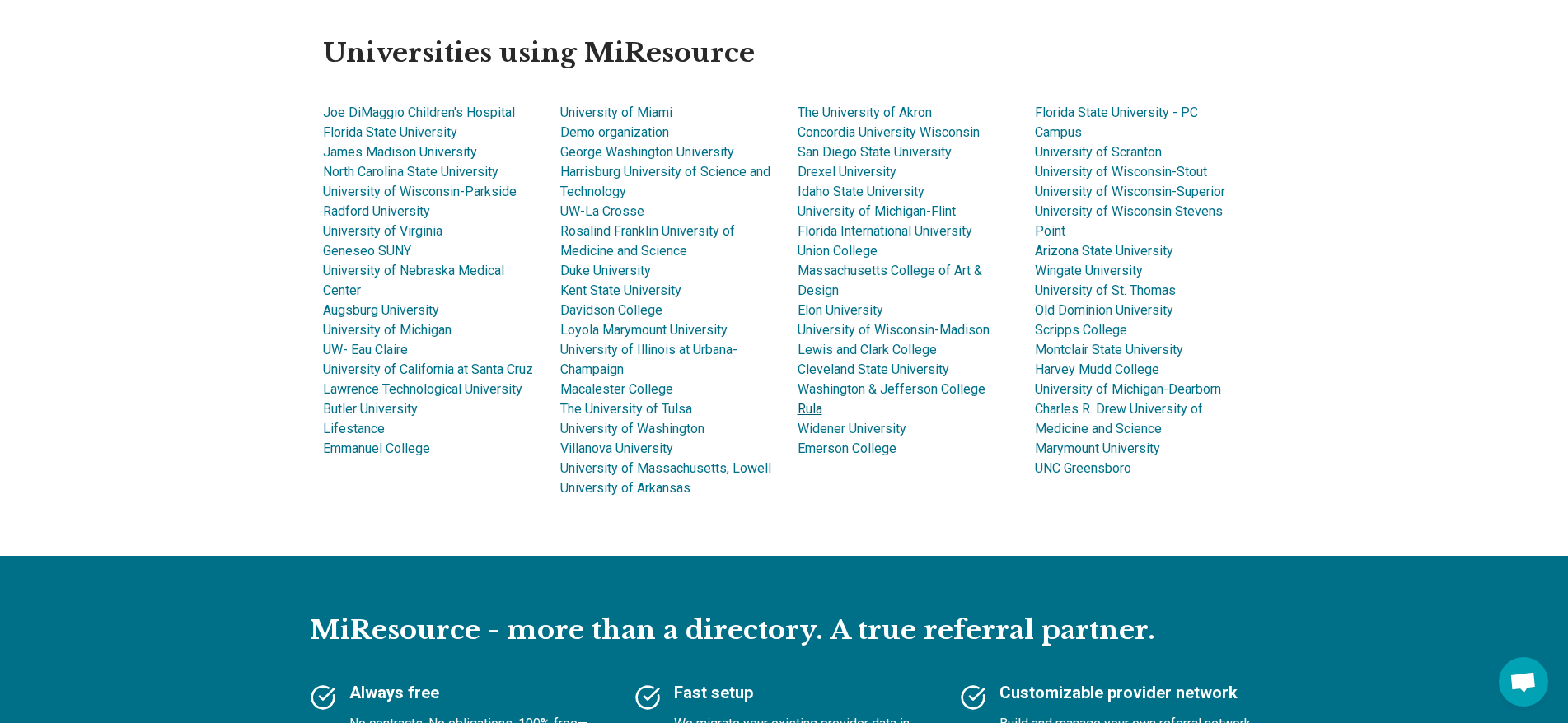 click on "Rula" at bounding box center (810, 408) 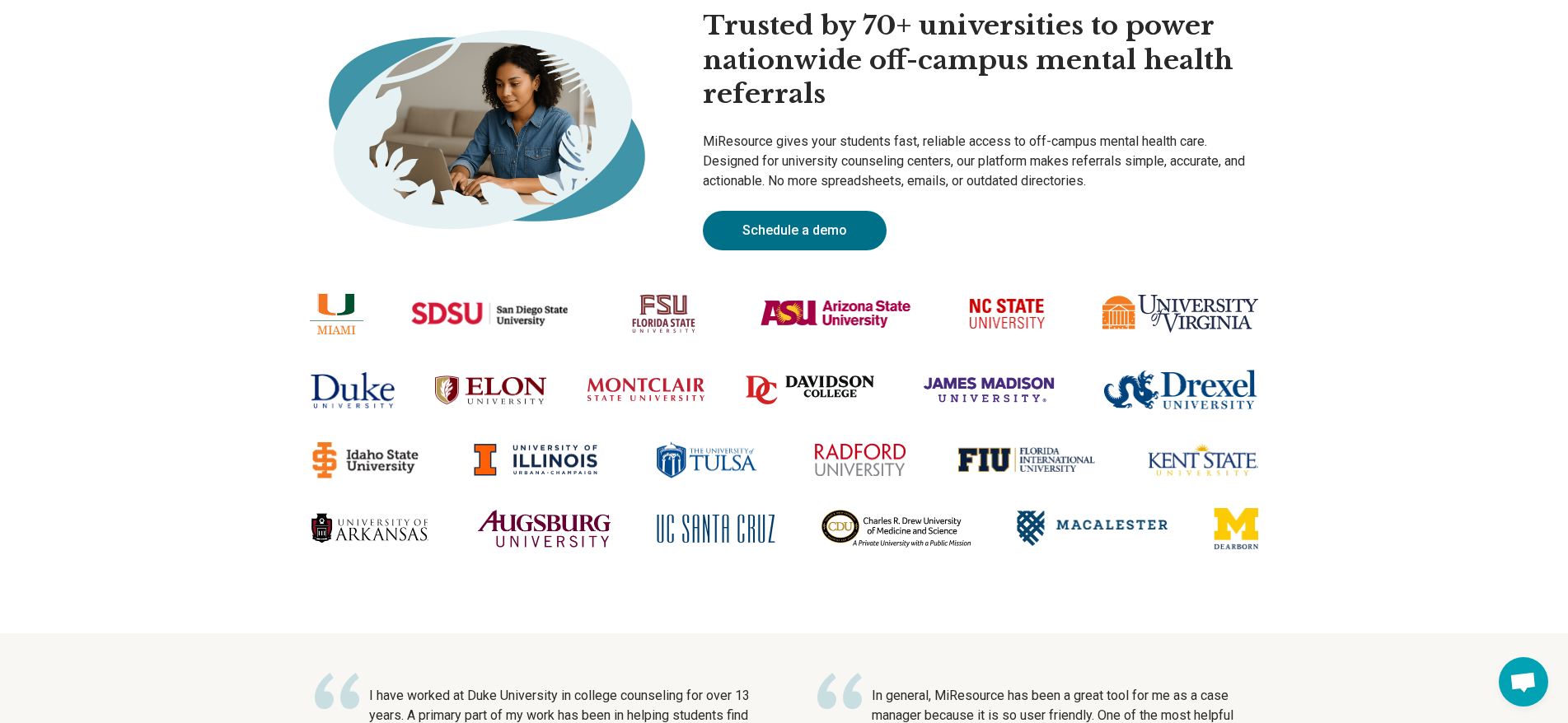 scroll, scrollTop: 0, scrollLeft: 0, axis: both 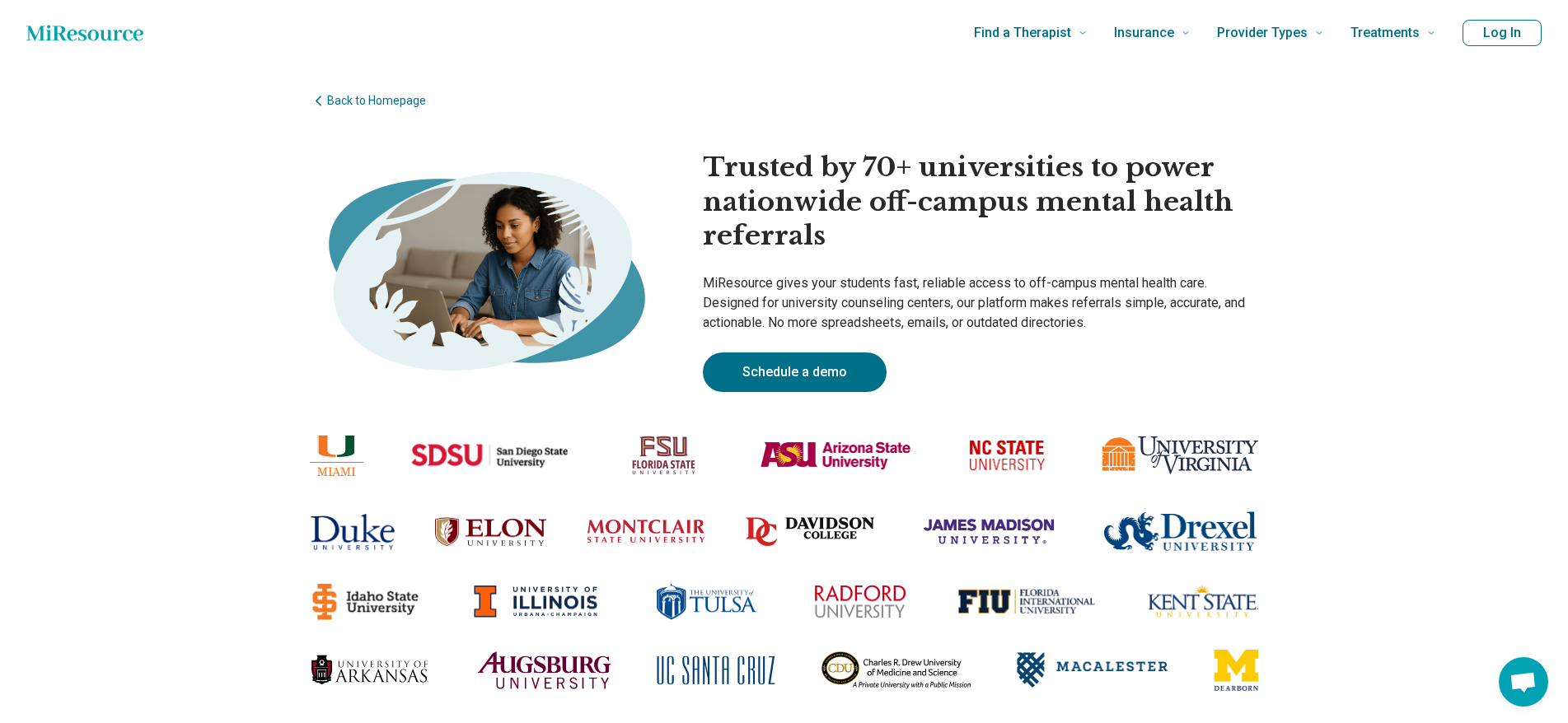 click on "Log In" at bounding box center (1502, 33) 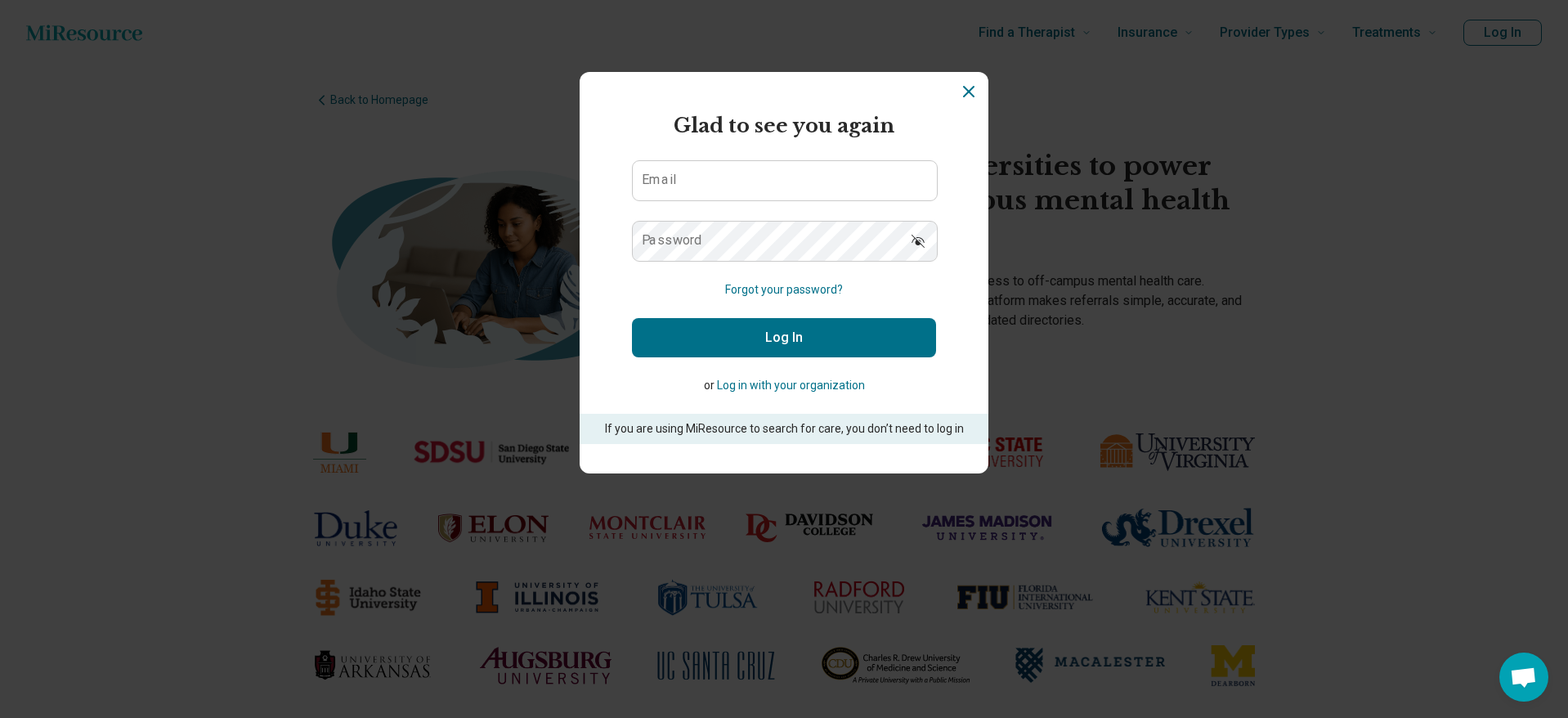 click 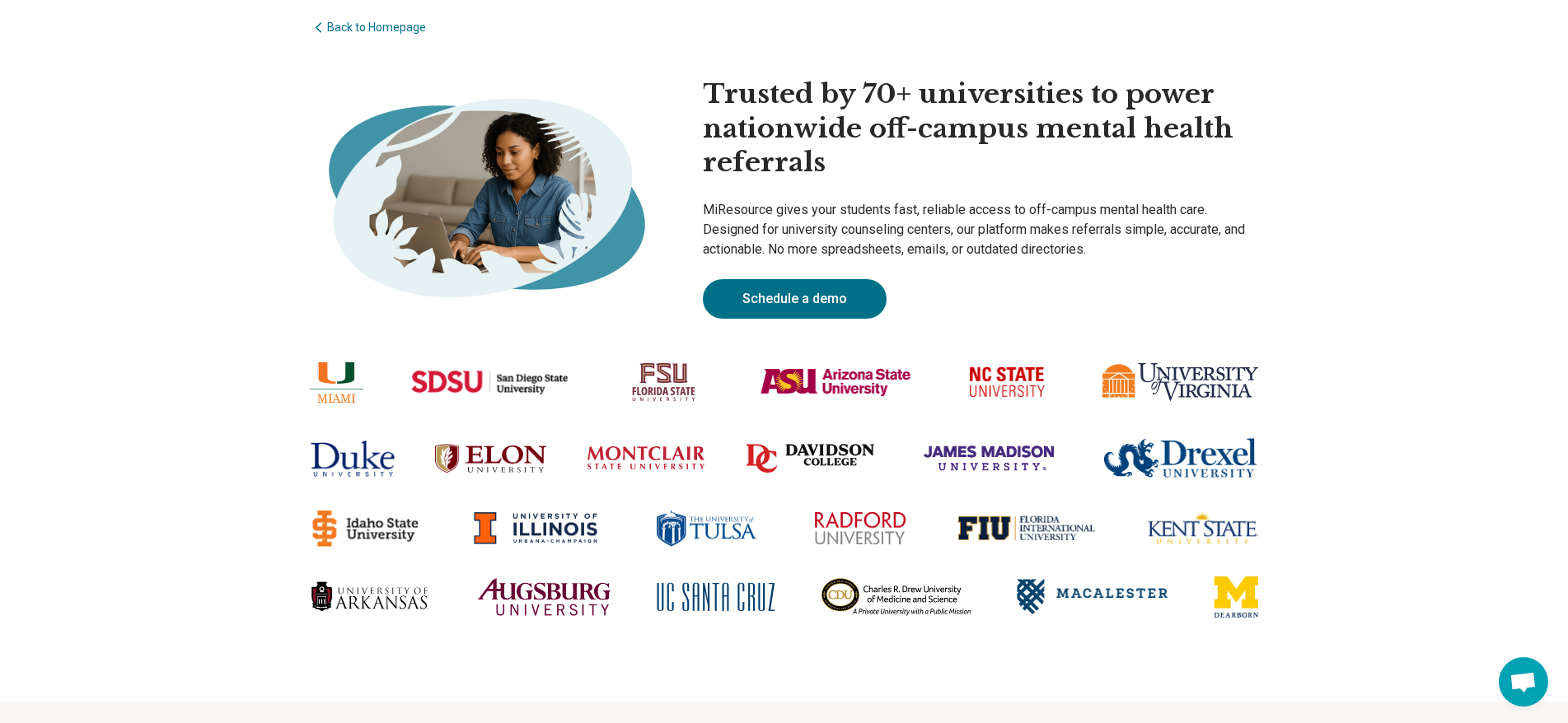 scroll, scrollTop: 0, scrollLeft: 0, axis: both 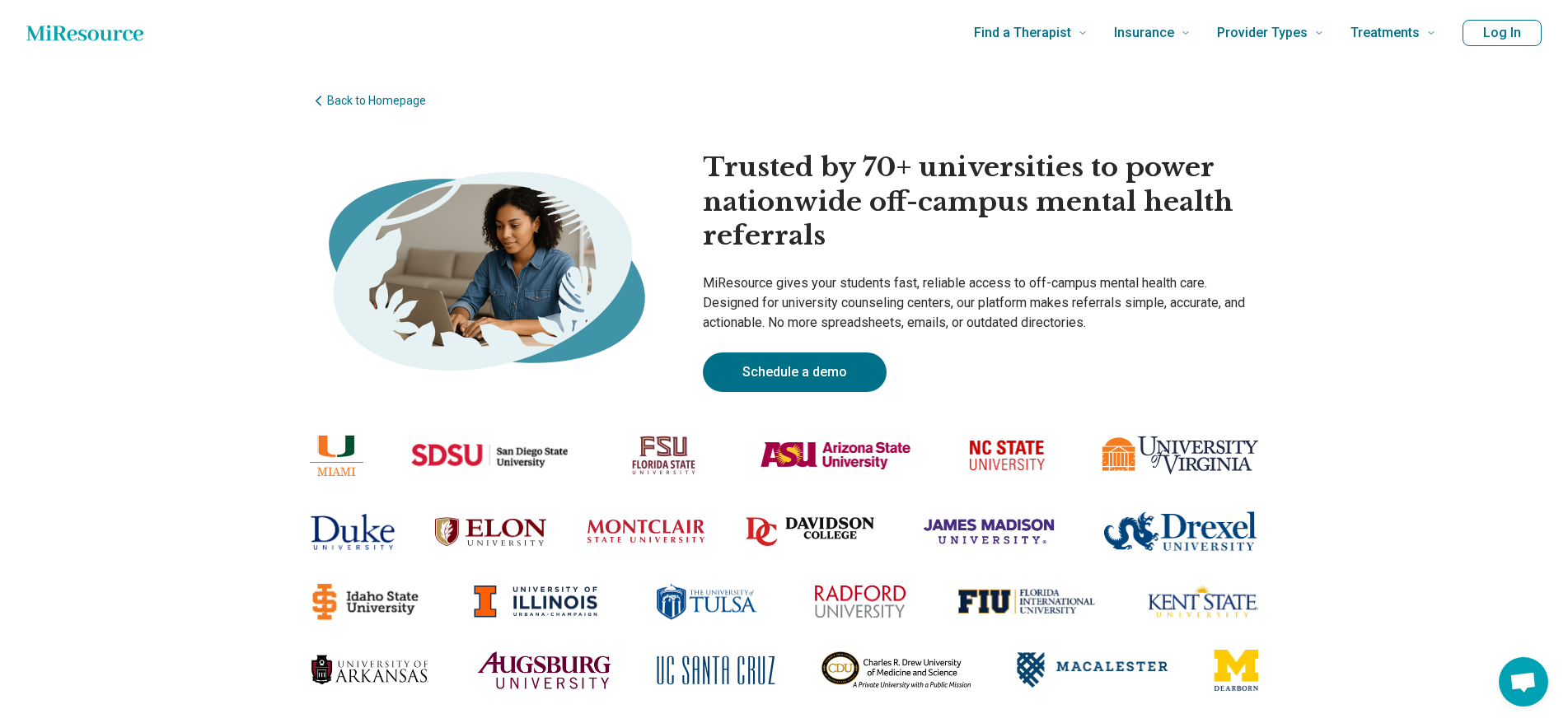 click 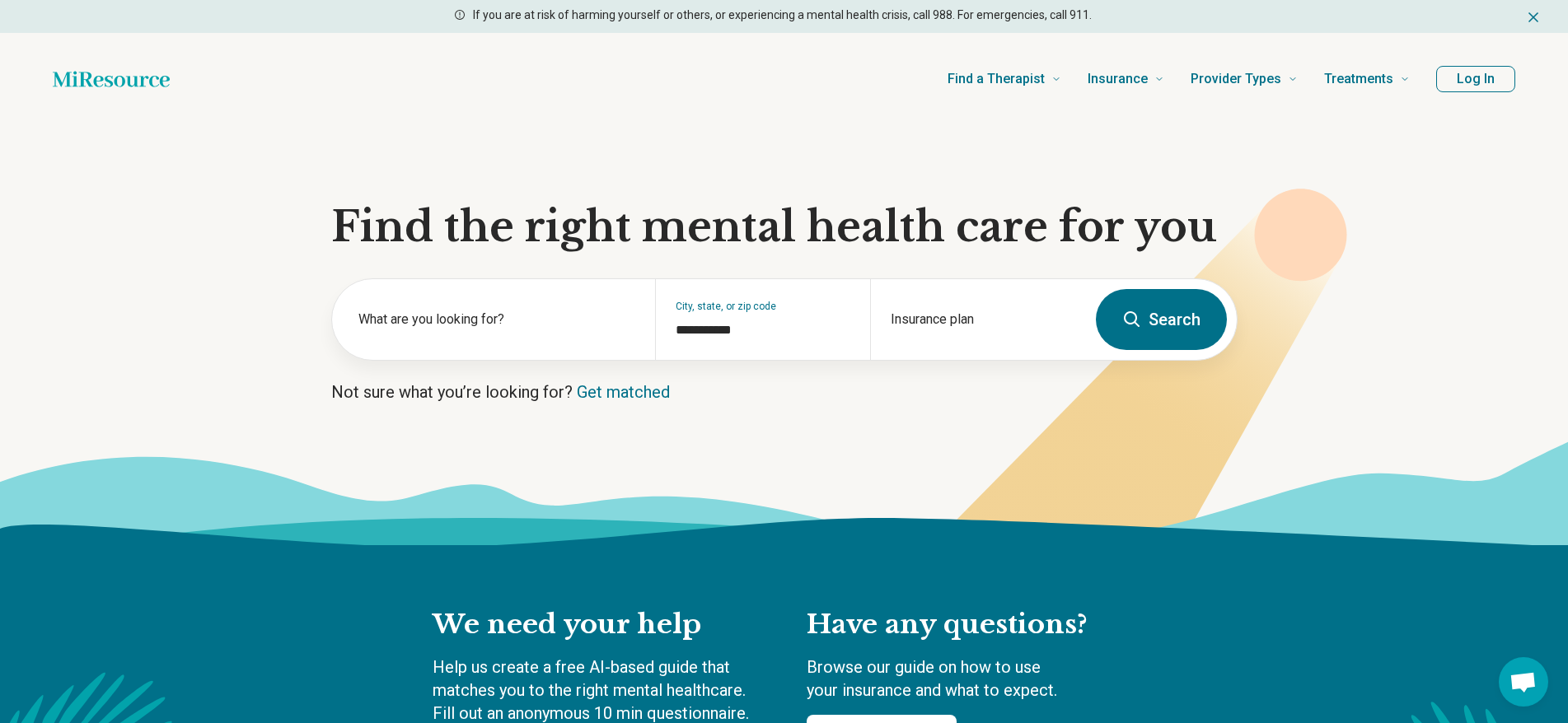 click on "If you are at risk of harming yourself or others, or experiencing a mental health crisis, call 988. For emergencies, call 911." at bounding box center [784, 16] 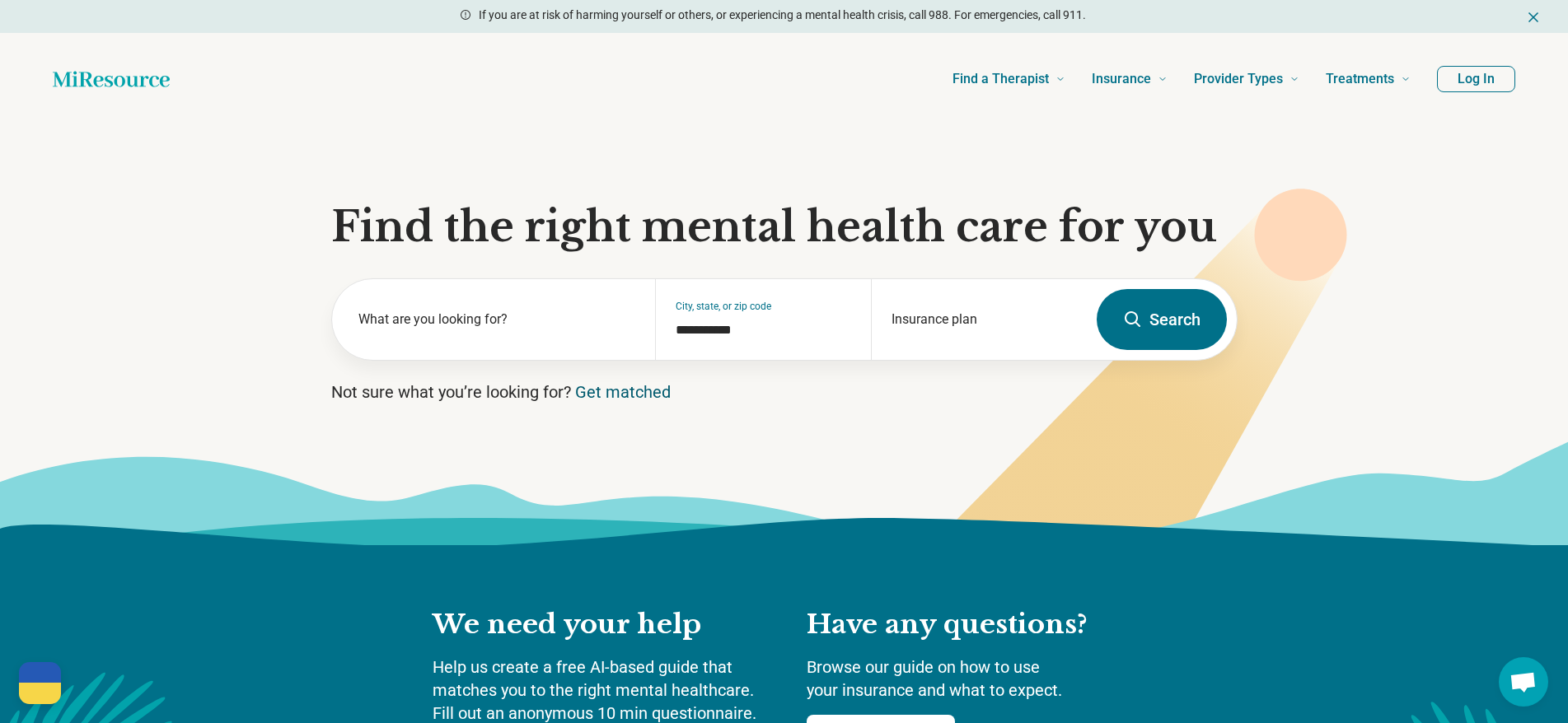 click on "Get matched" at bounding box center (623, 392) 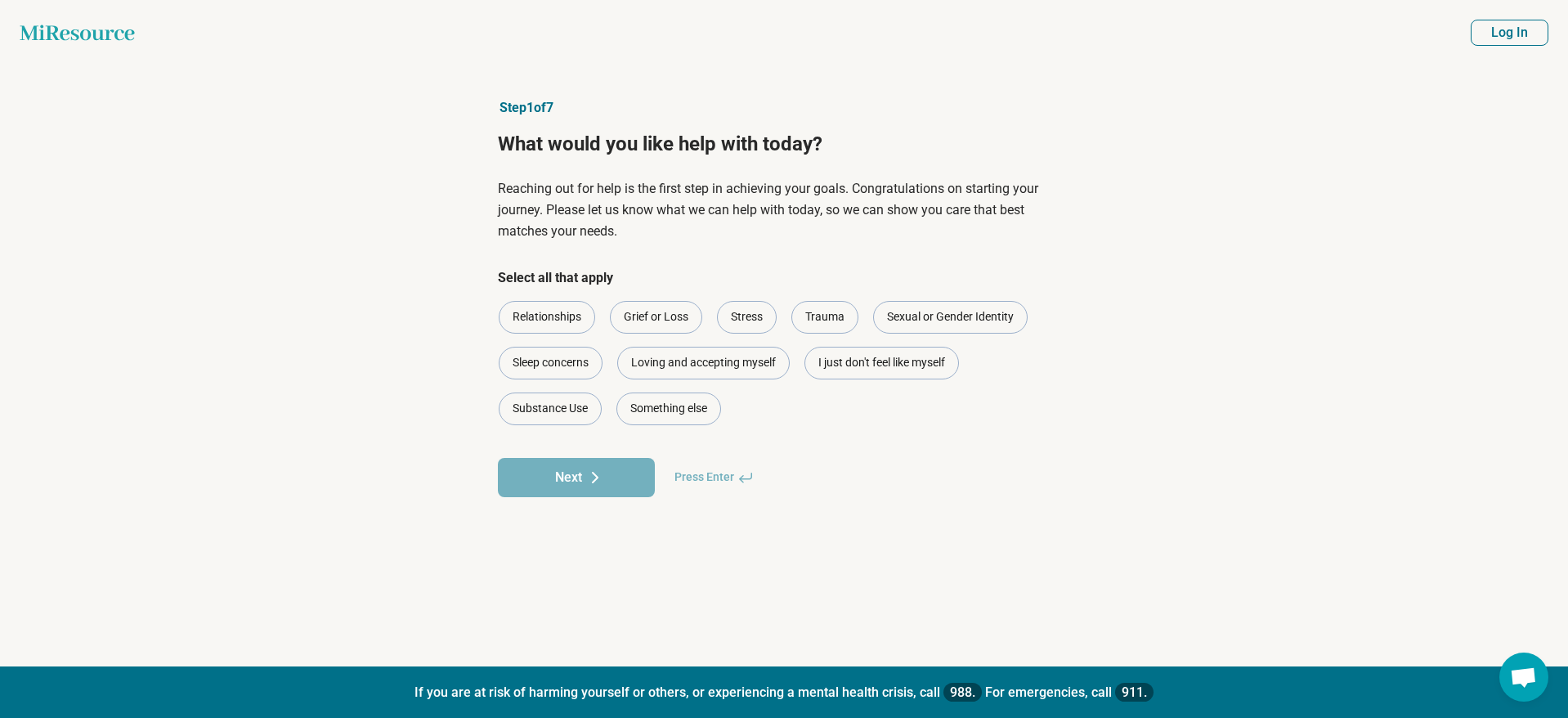 click 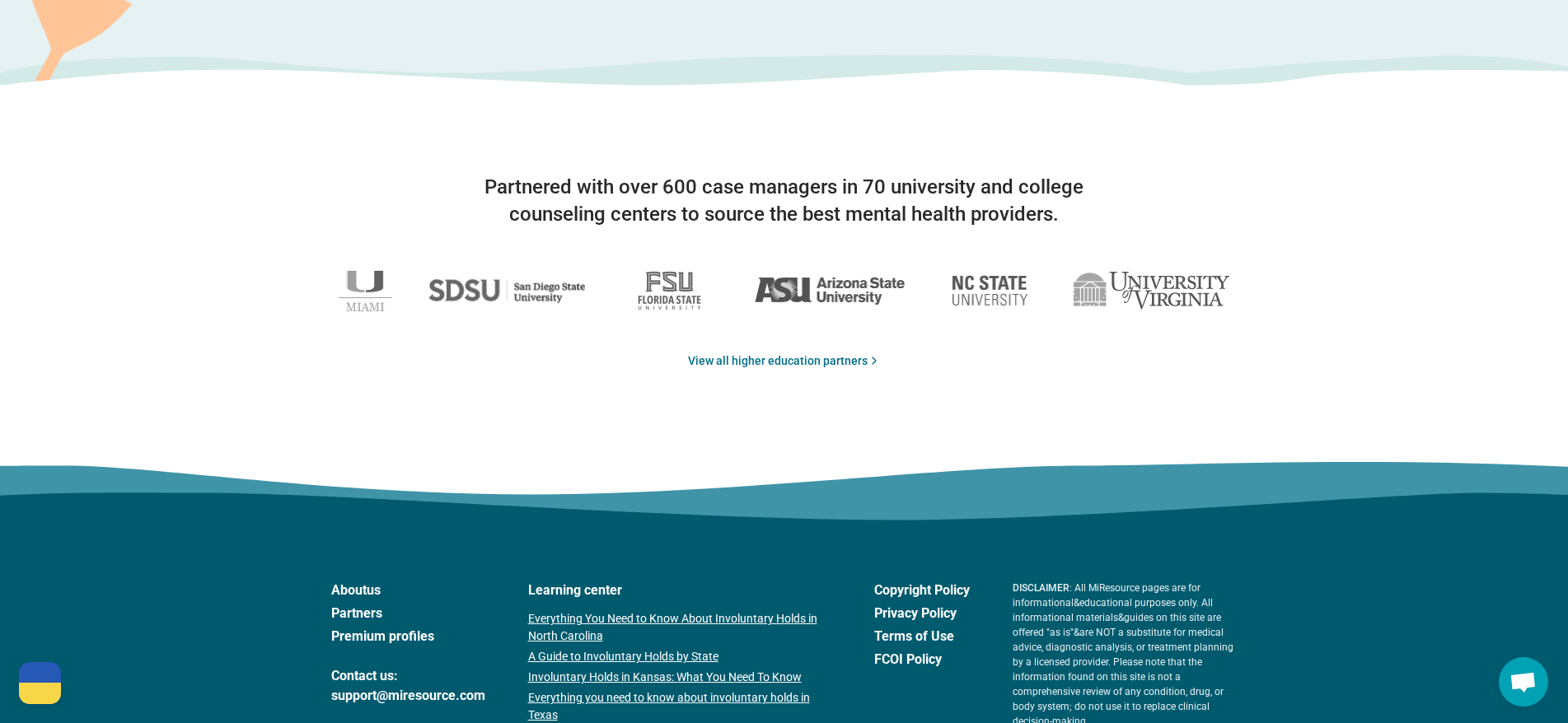 scroll, scrollTop: 2722, scrollLeft: 0, axis: vertical 